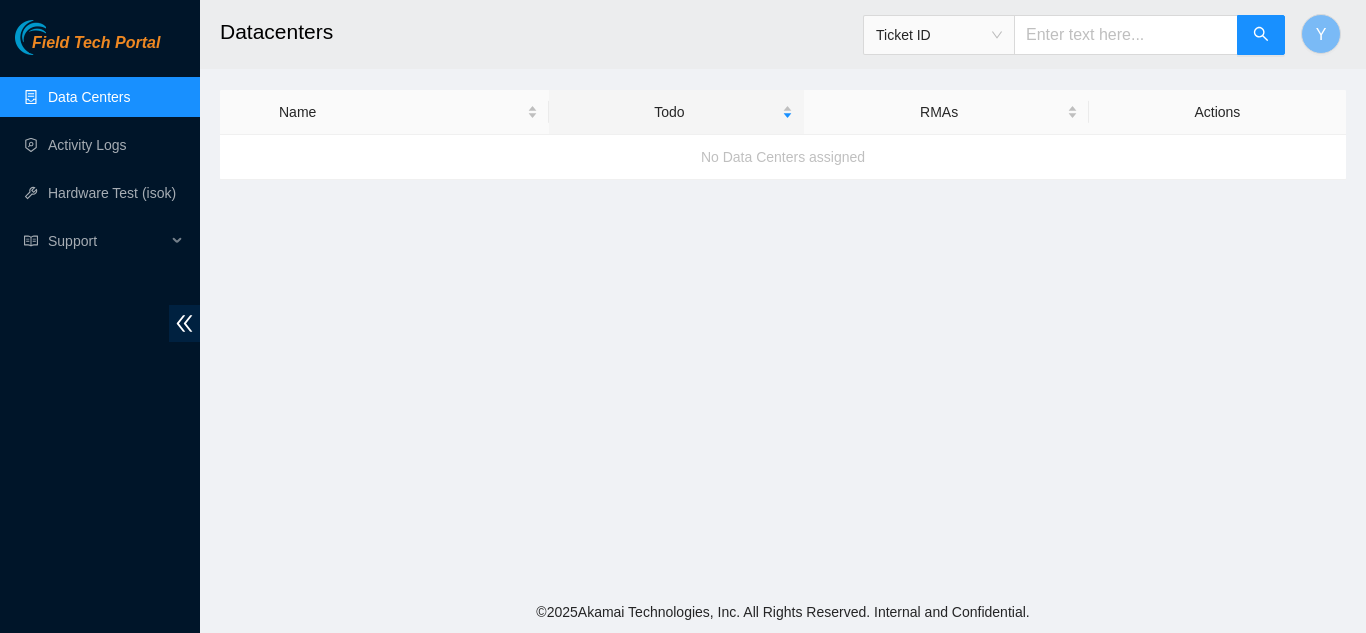 scroll, scrollTop: 0, scrollLeft: 0, axis: both 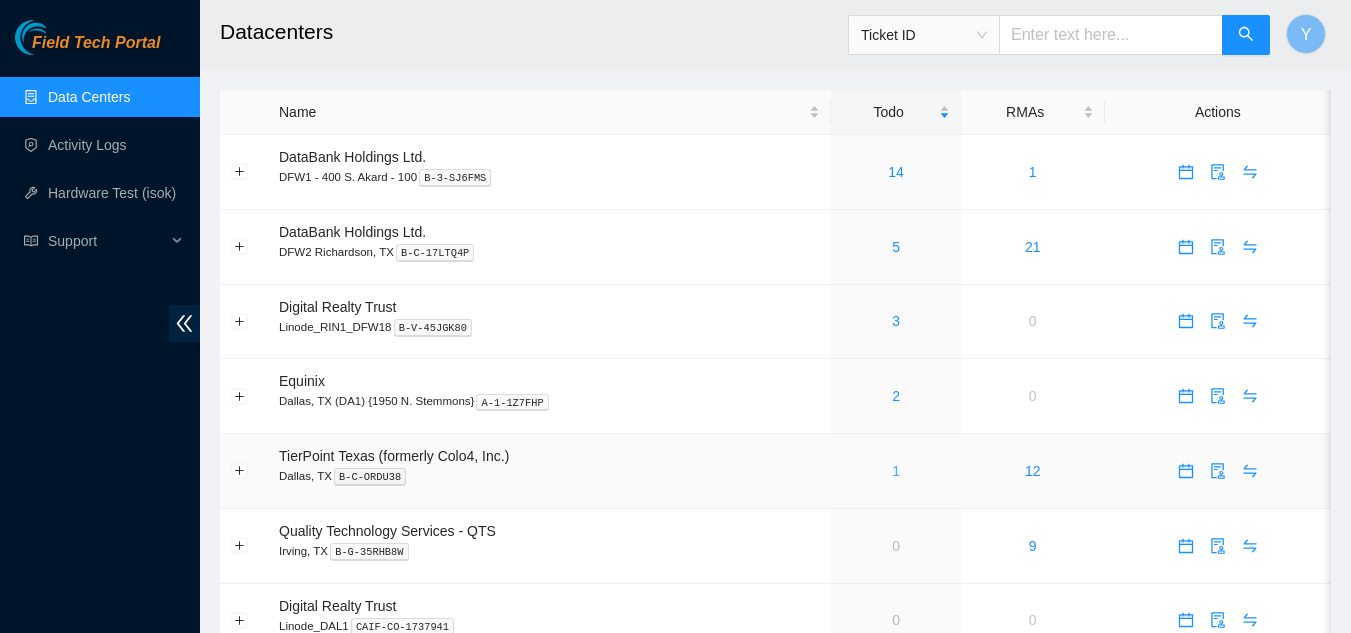click on "1" at bounding box center (896, 471) 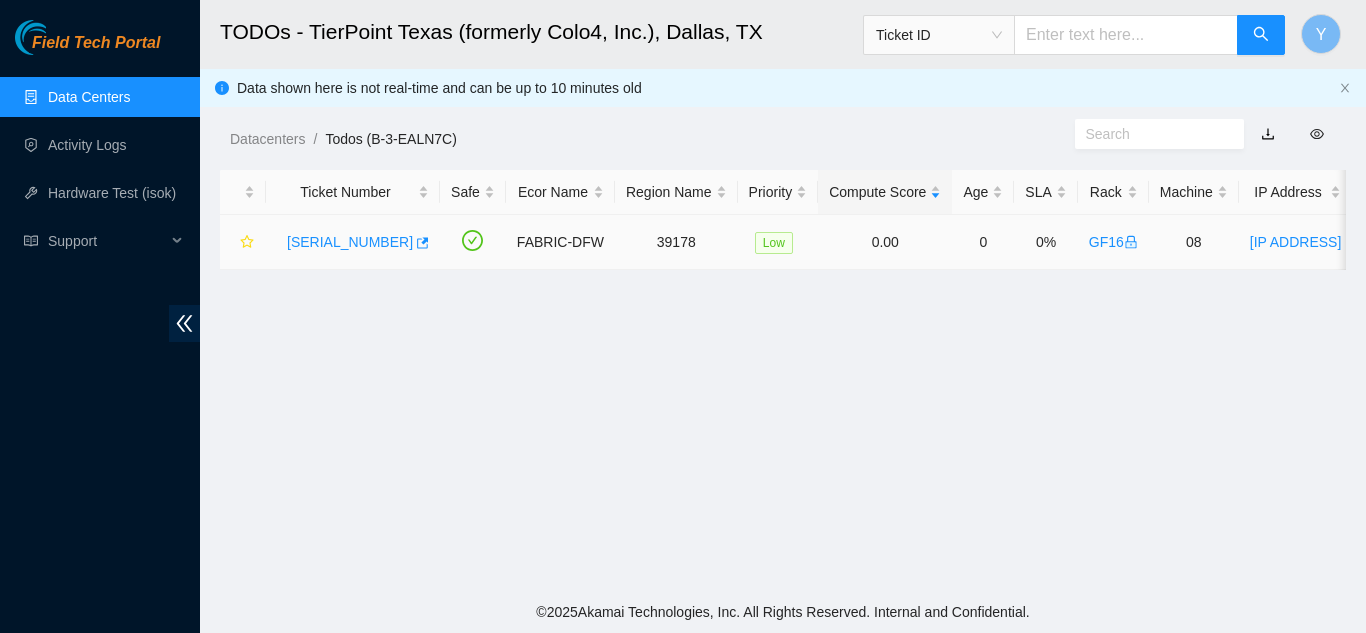 click on "[SERIAL_NUMBER]" at bounding box center (350, 242) 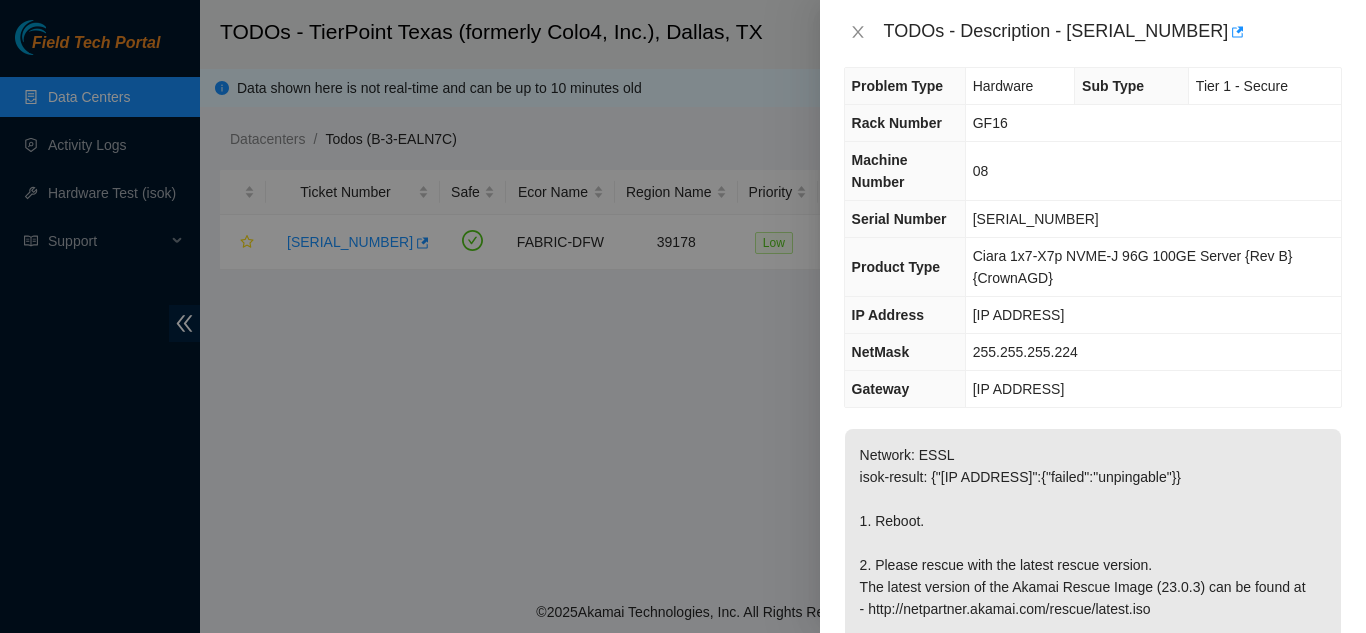 scroll, scrollTop: 0, scrollLeft: 0, axis: both 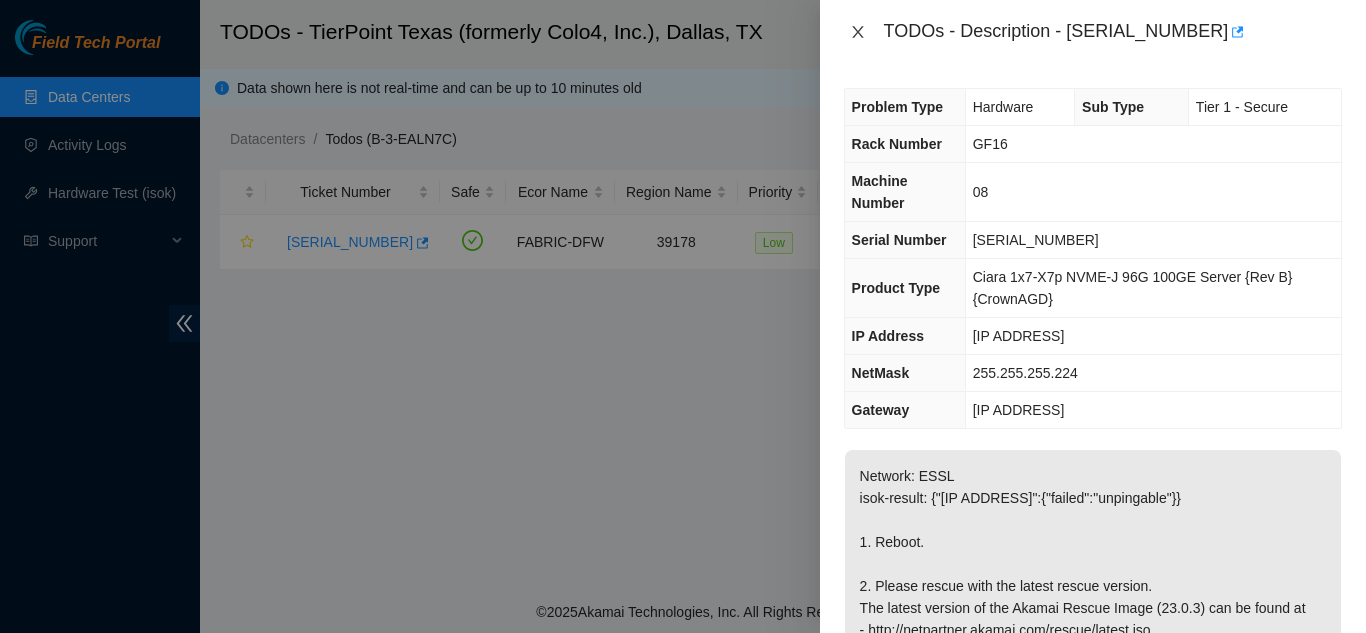 click 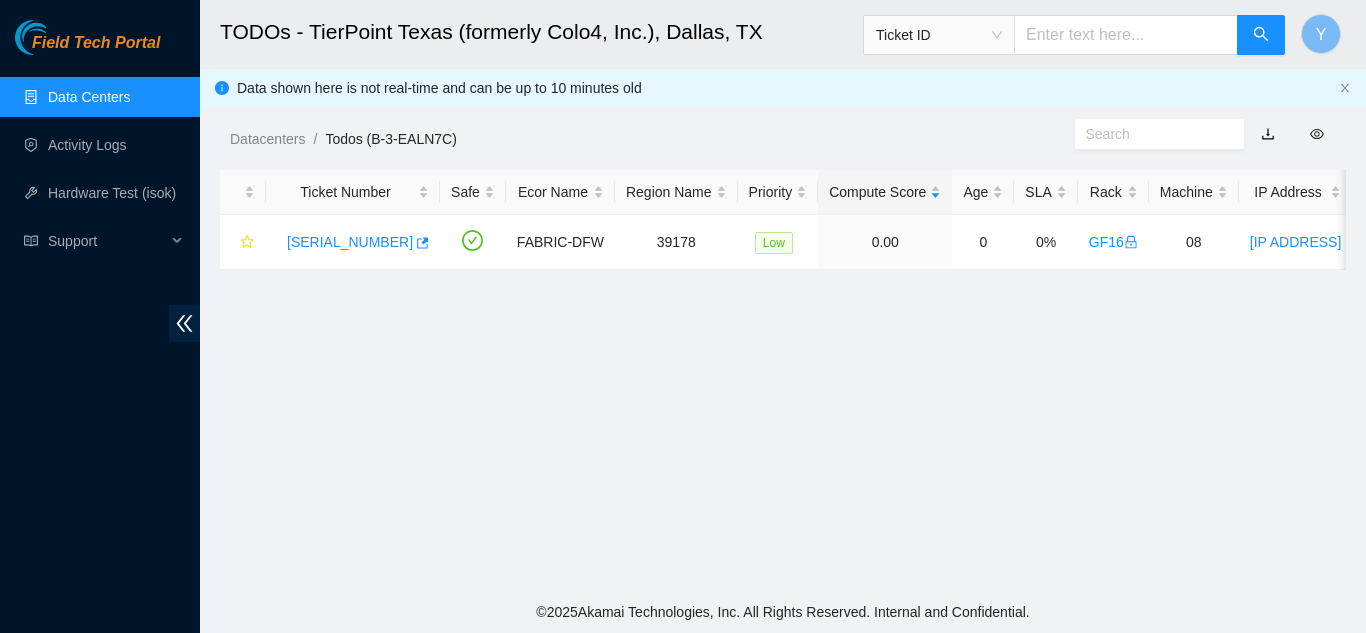 click on "Data Centers" at bounding box center [89, 97] 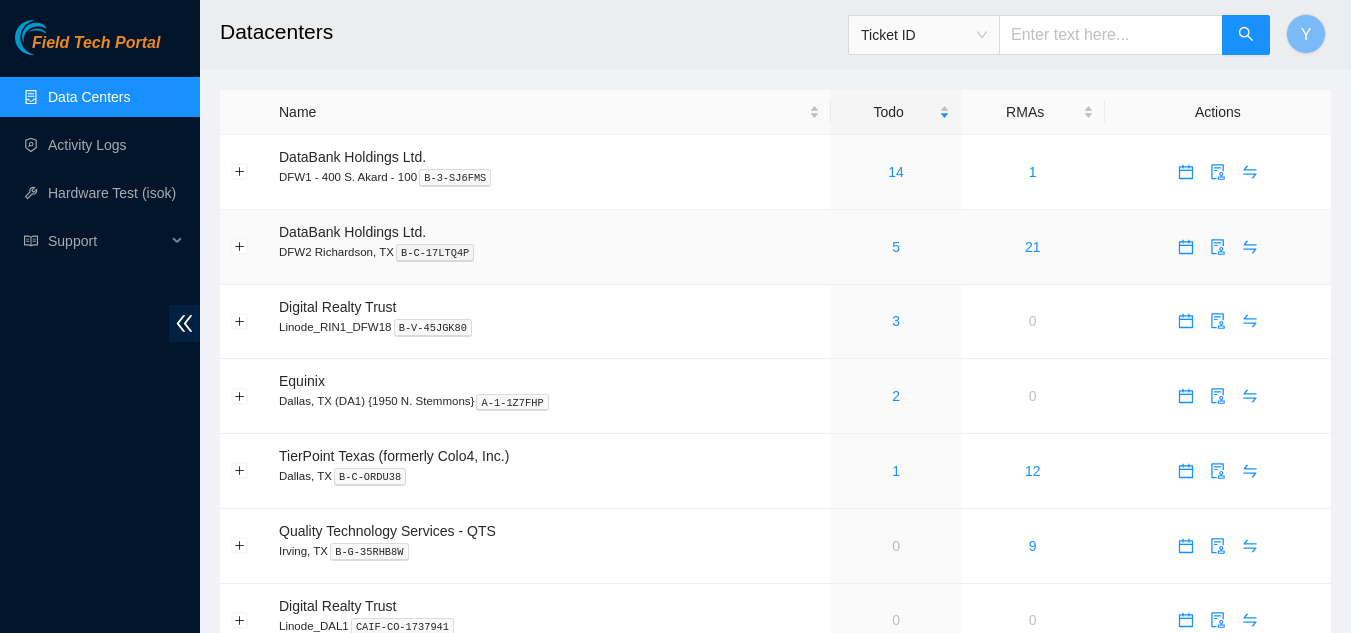 click on "5" at bounding box center (895, 247) 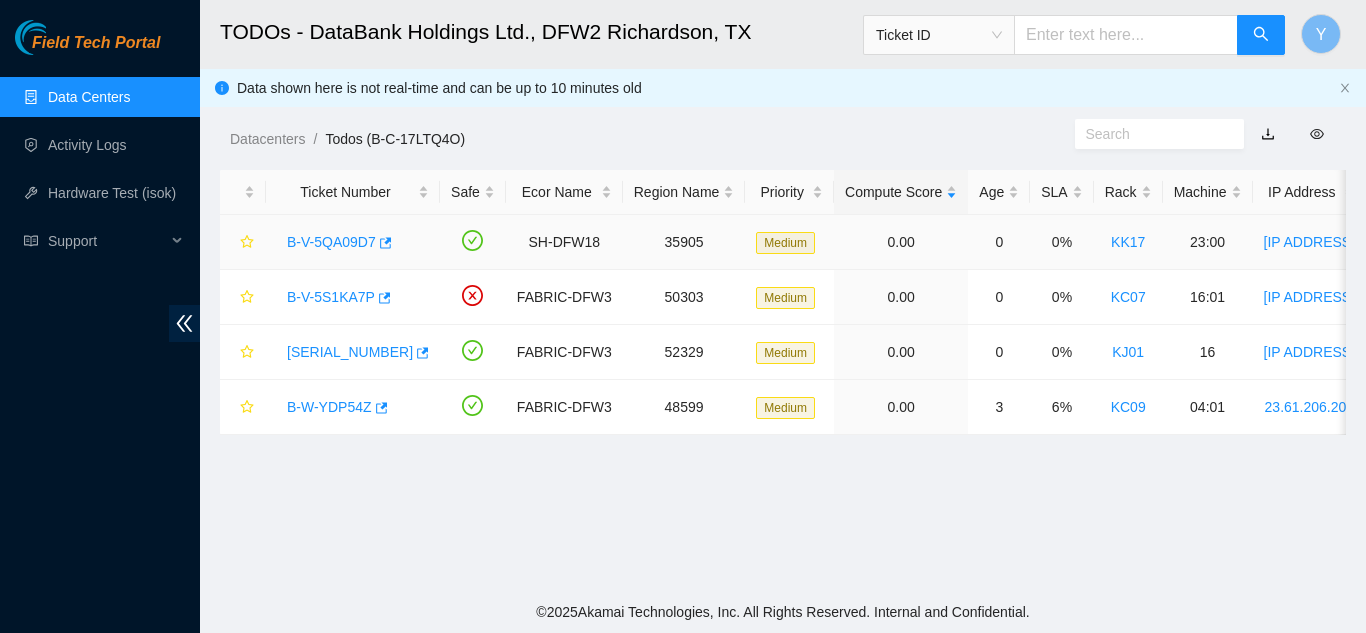 click on "B-V-5QA09D7" at bounding box center [331, 242] 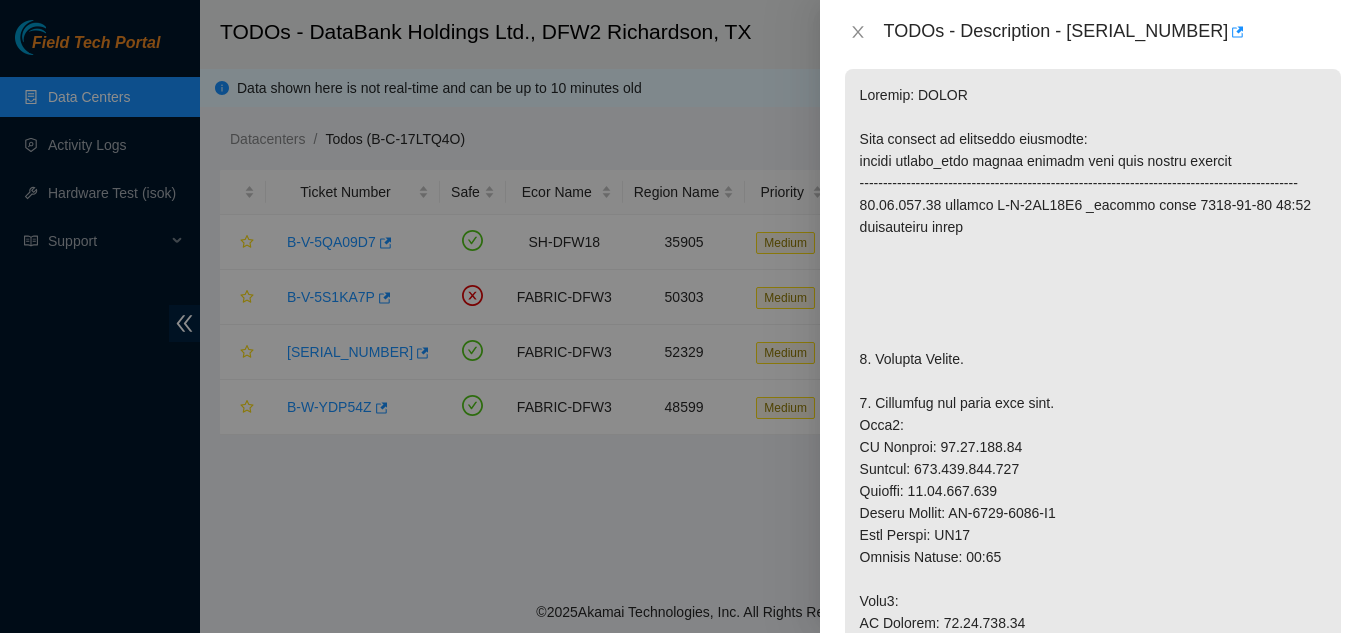 scroll, scrollTop: 0, scrollLeft: 0, axis: both 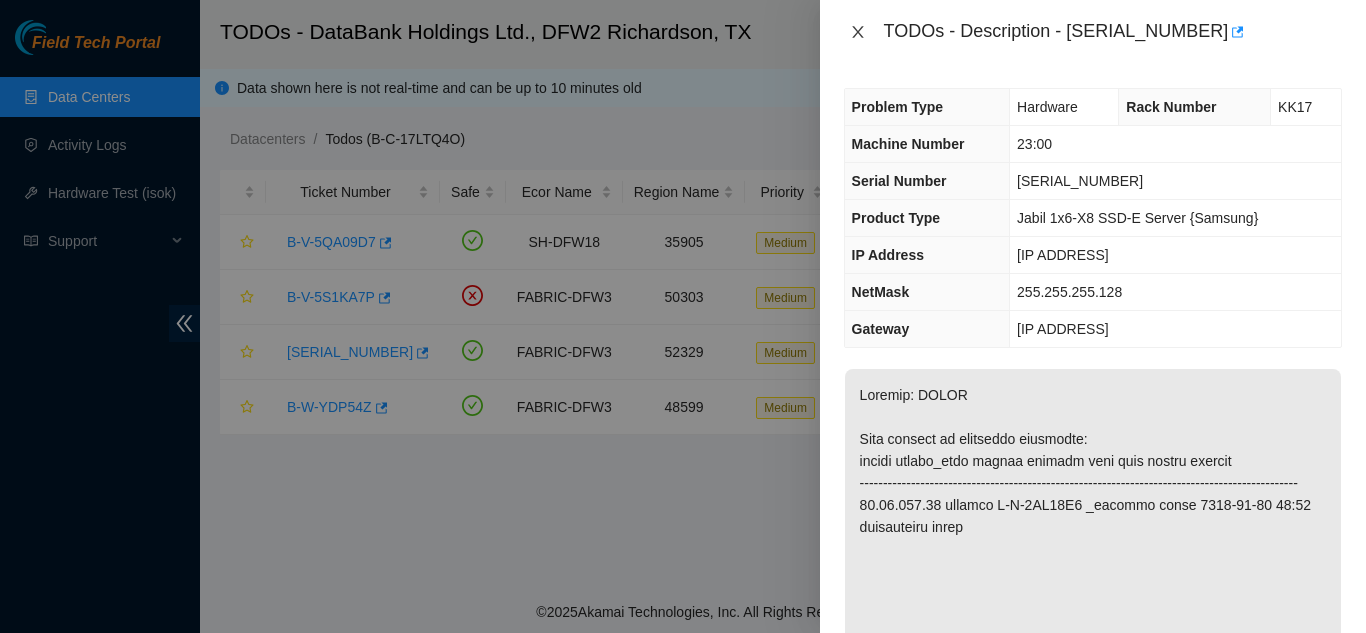 click 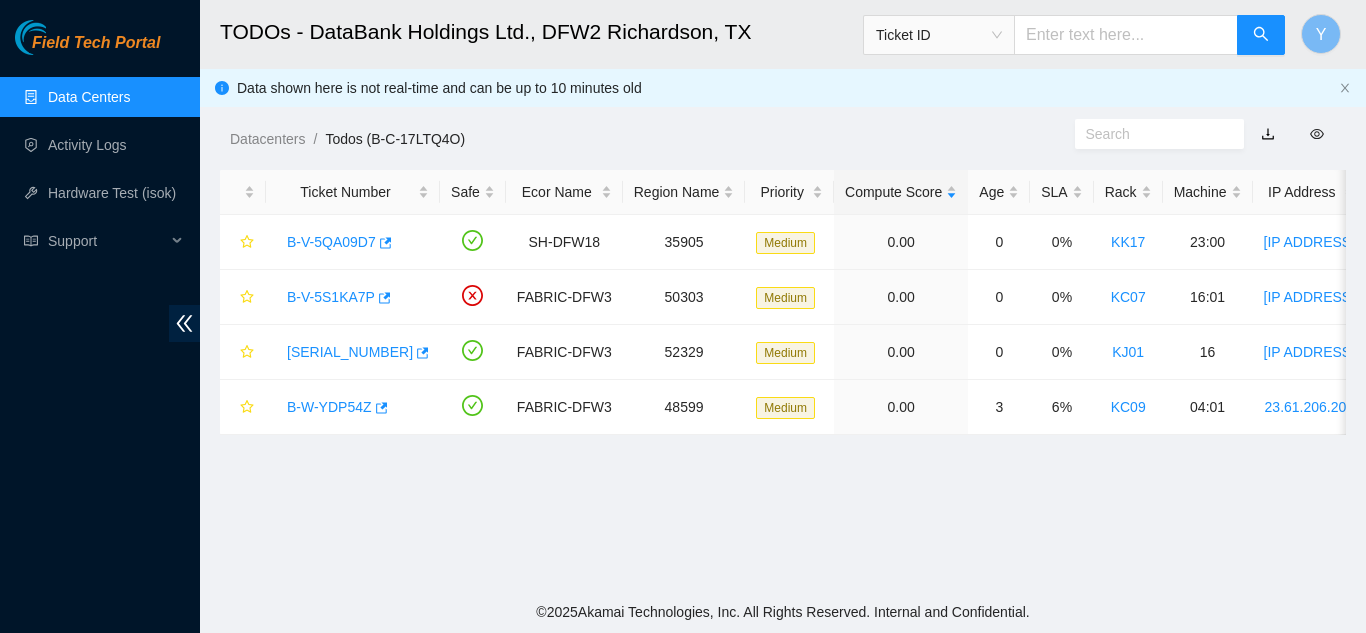 click on "Data Centers" at bounding box center [89, 97] 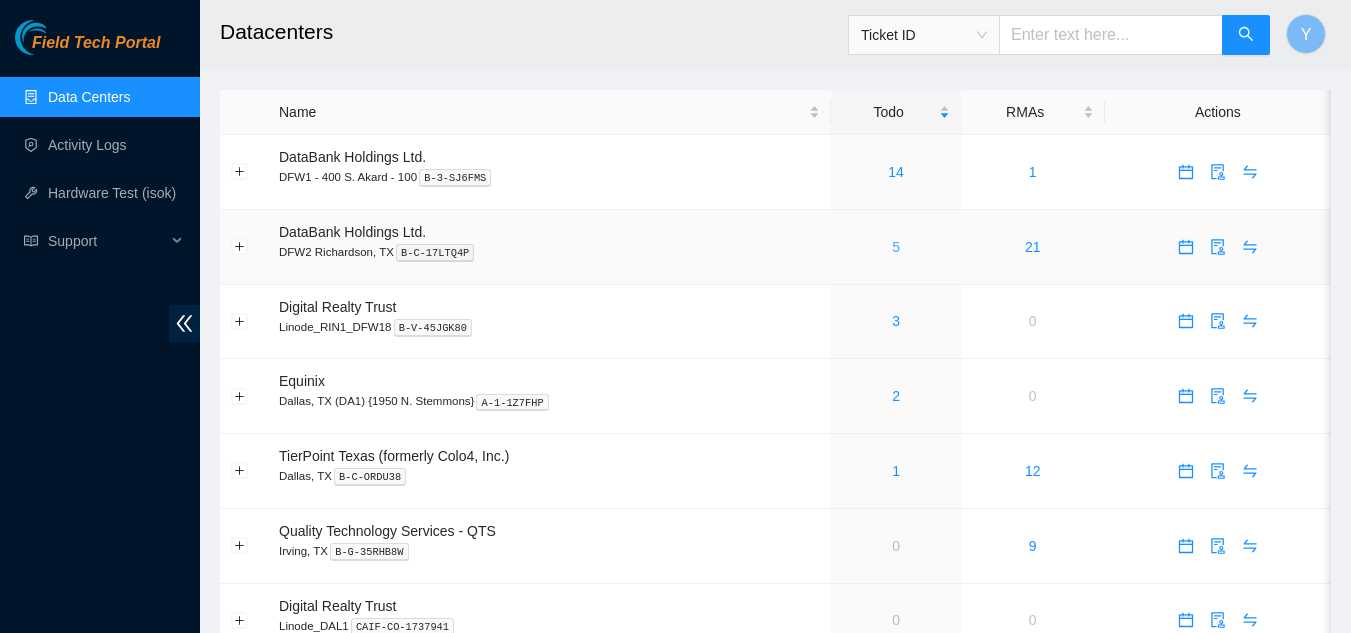 click on "5" at bounding box center [896, 247] 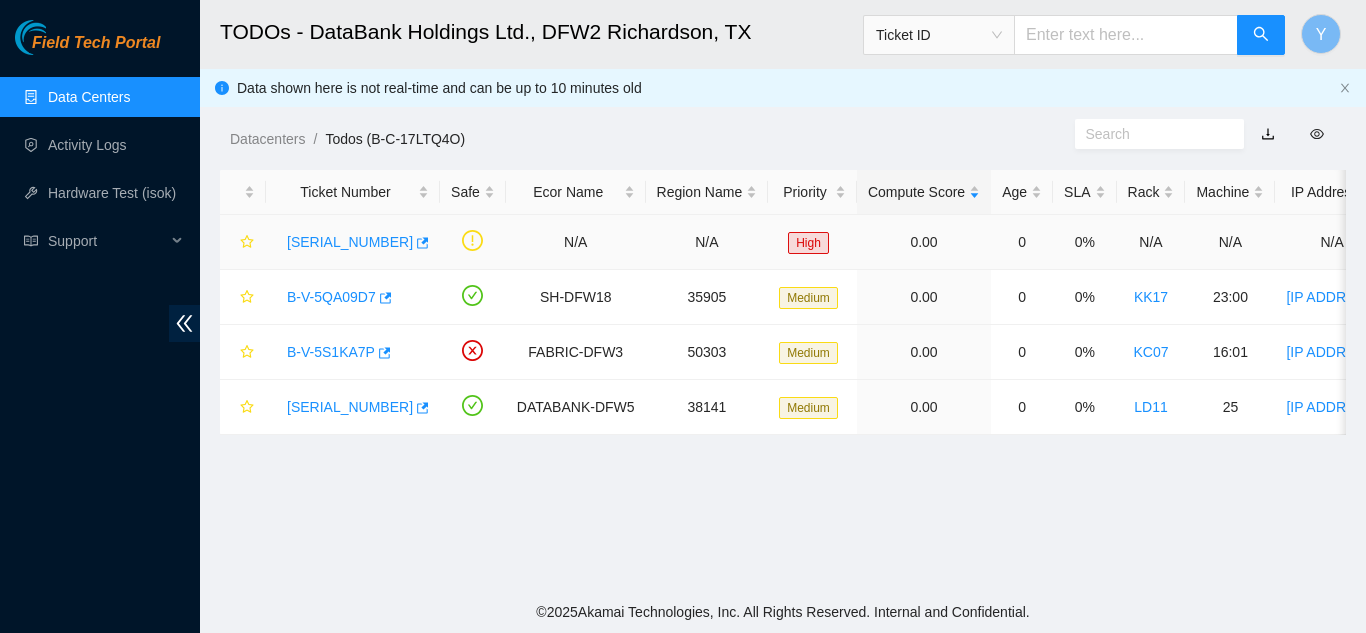 click on "[SERIAL_NUMBER]" at bounding box center [350, 242] 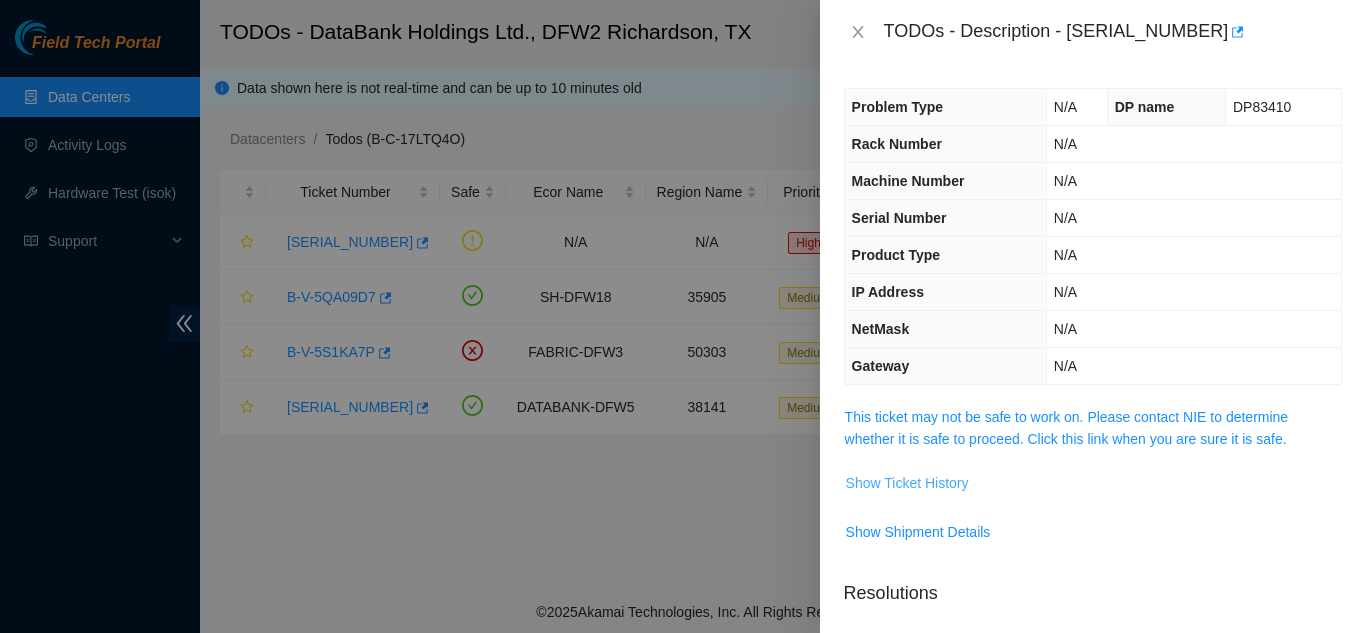 click on "Show Ticket History" at bounding box center [907, 483] 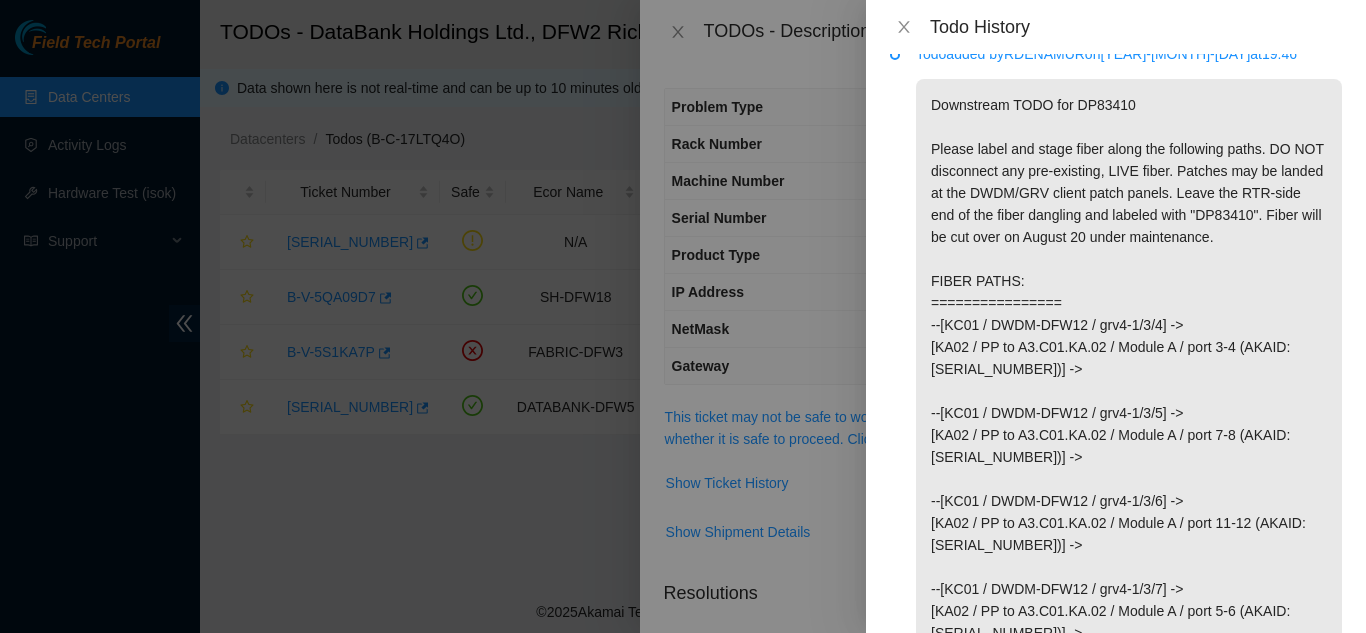 scroll, scrollTop: 0, scrollLeft: 0, axis: both 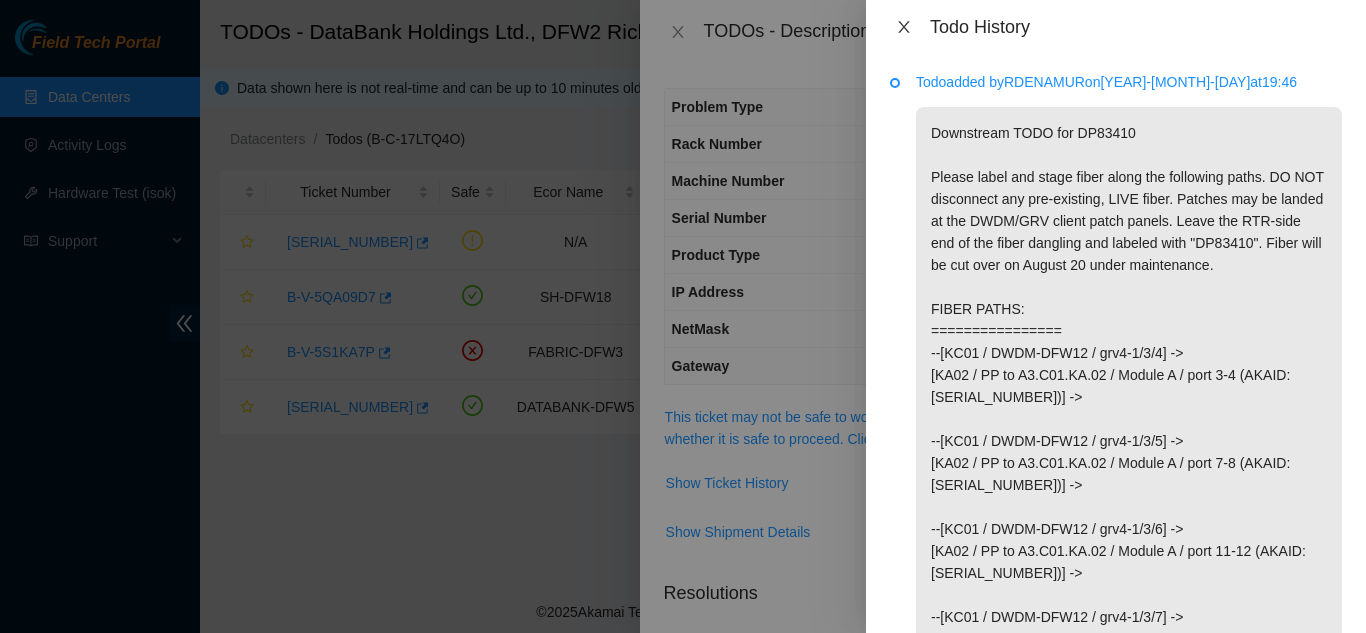 click 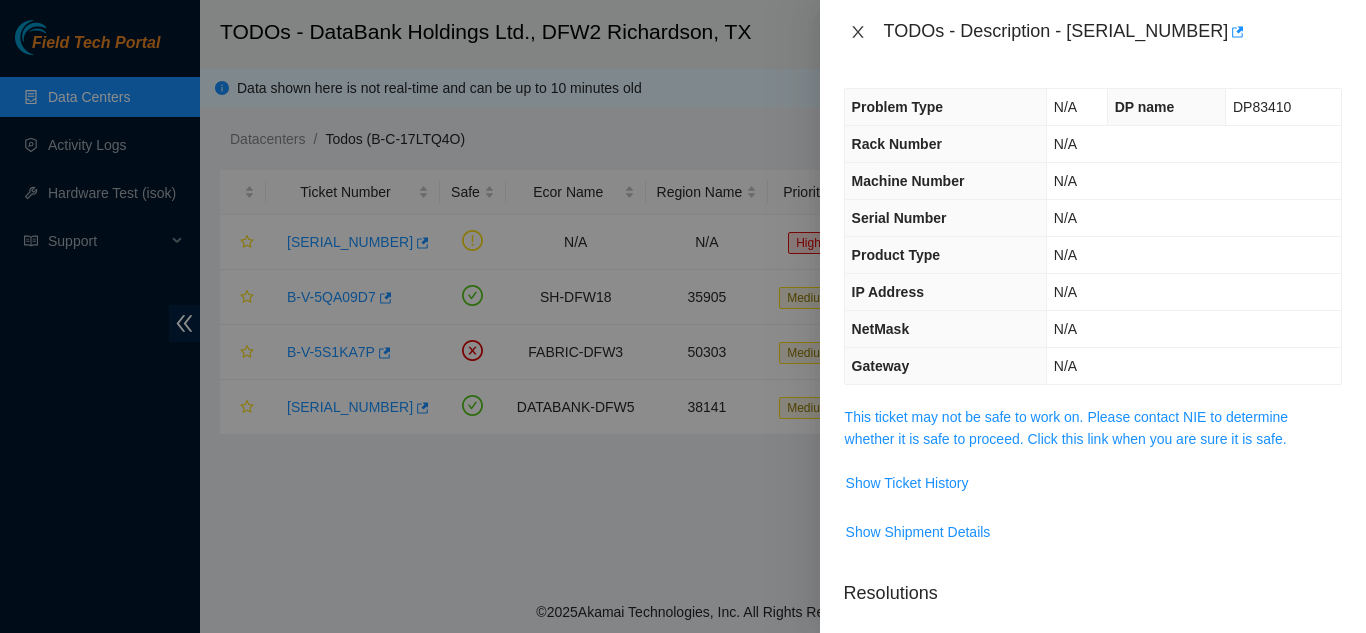 click 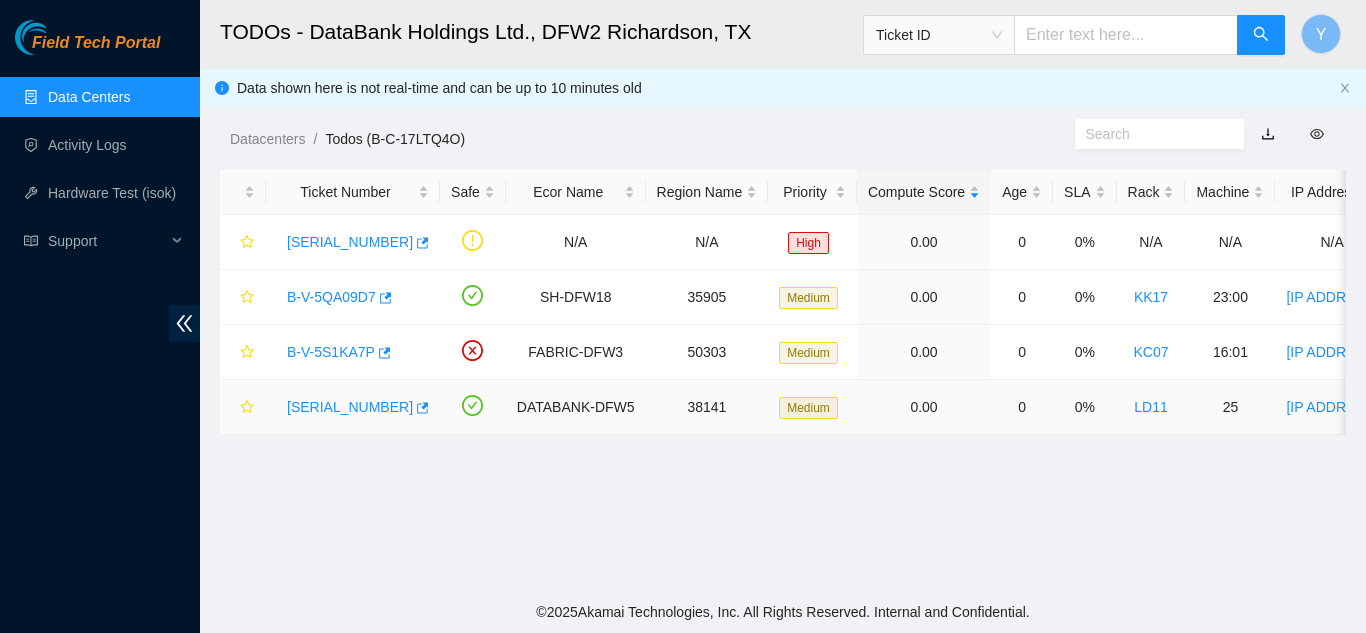 click on "[SERIAL_NUMBER]" at bounding box center (350, 407) 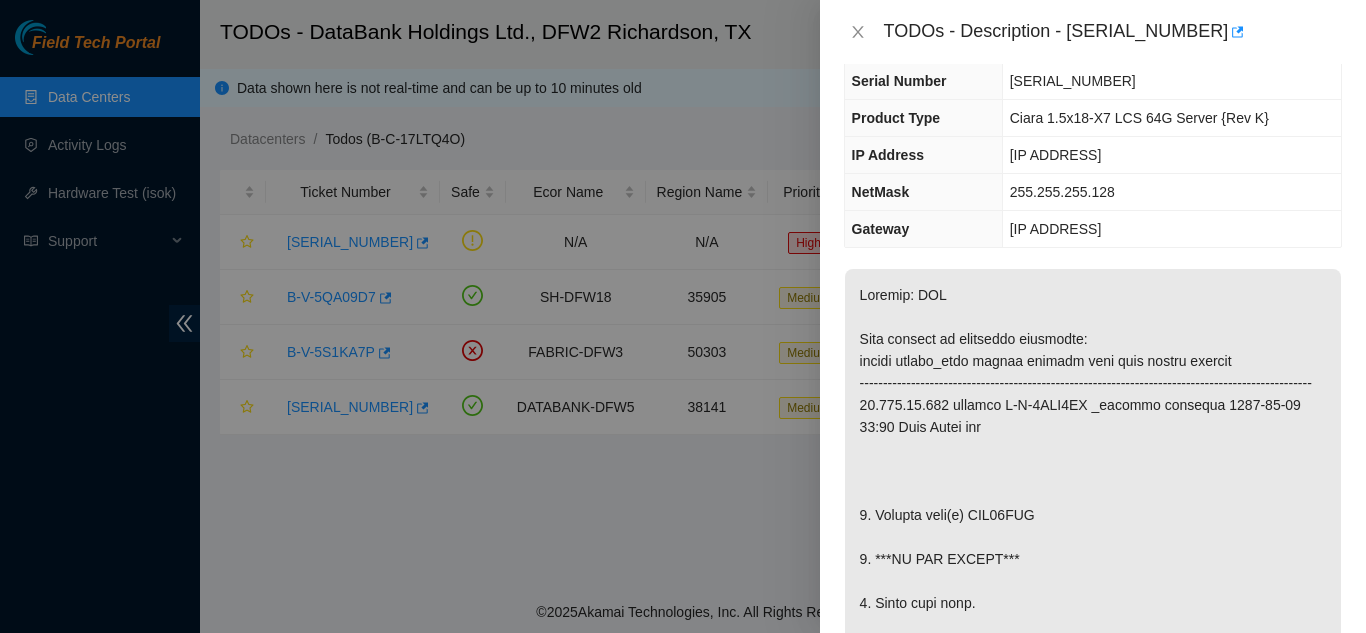 scroll, scrollTop: 0, scrollLeft: 0, axis: both 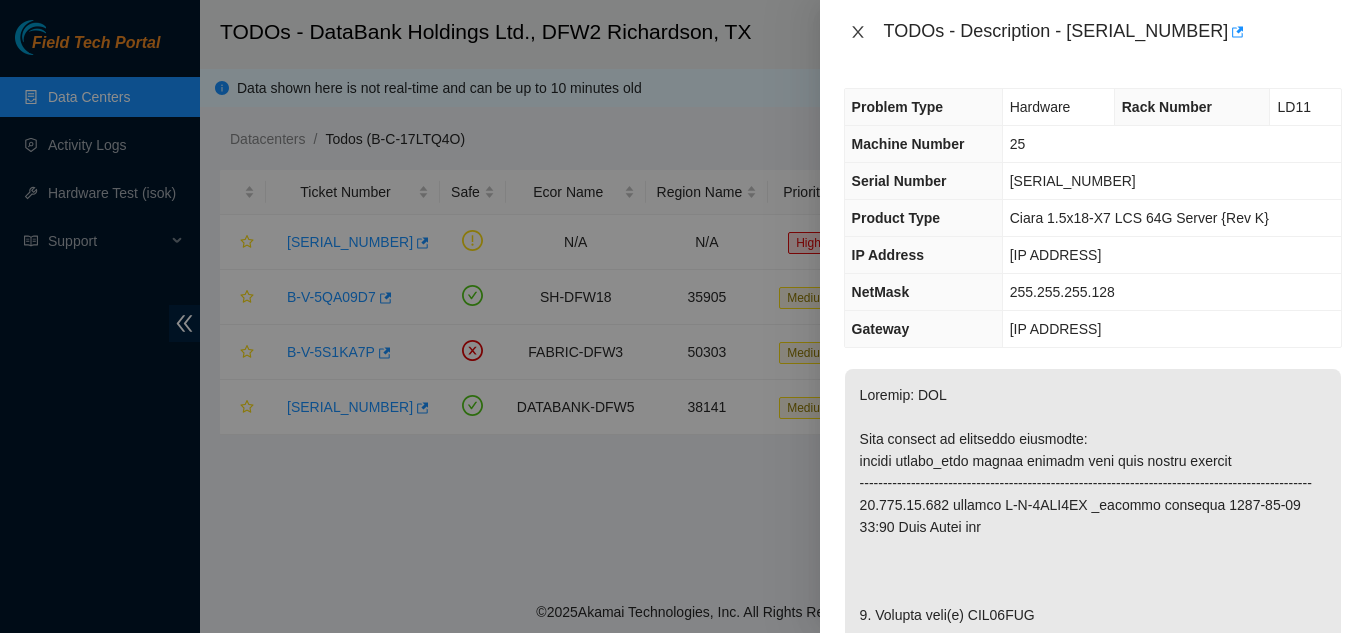 click 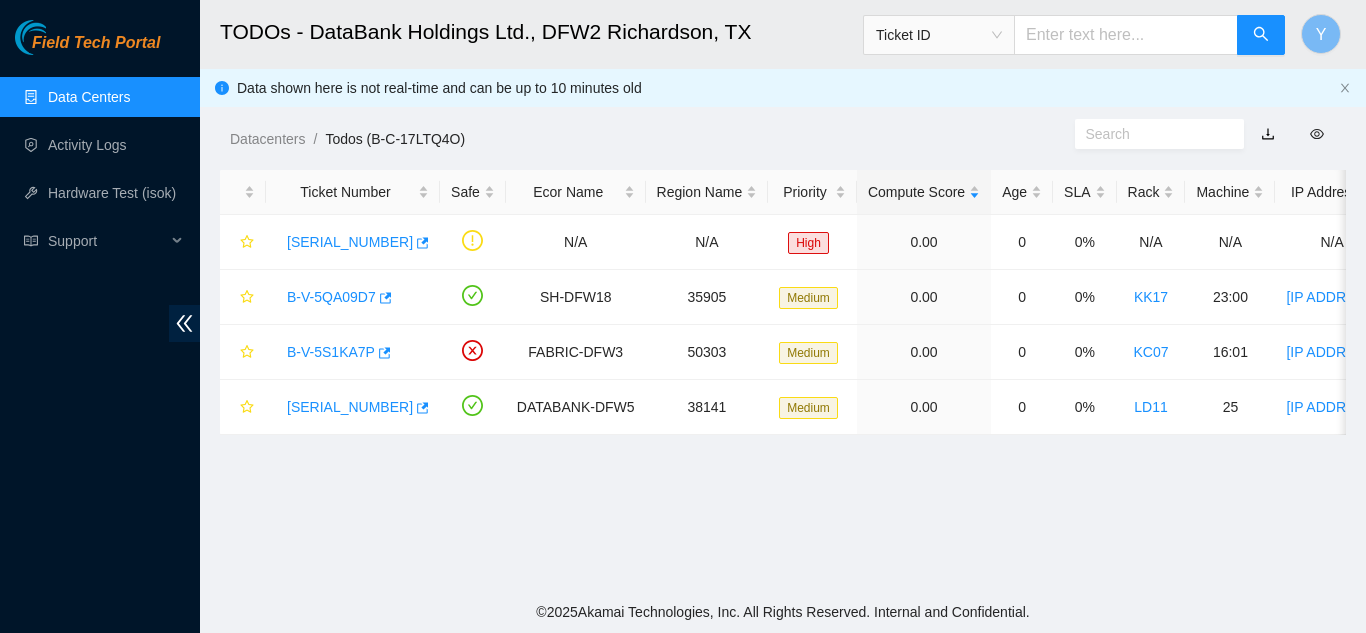 click on "Data Centers" at bounding box center [89, 97] 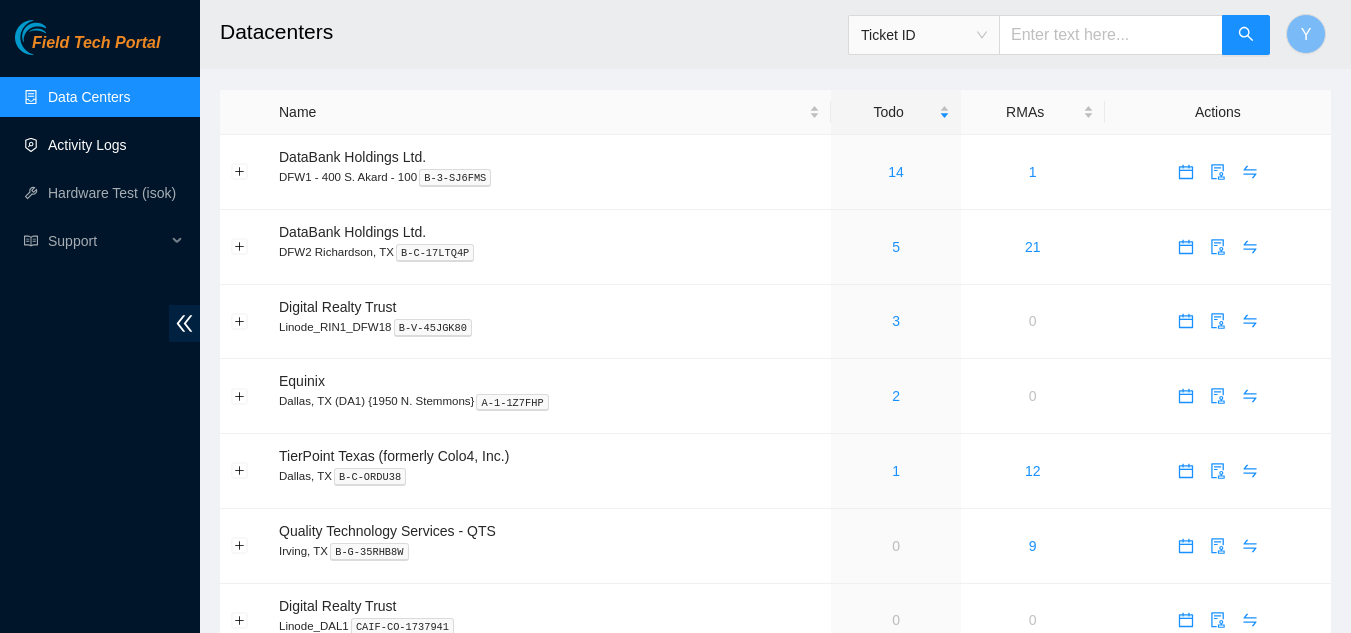 click on "Activity Logs" at bounding box center (87, 145) 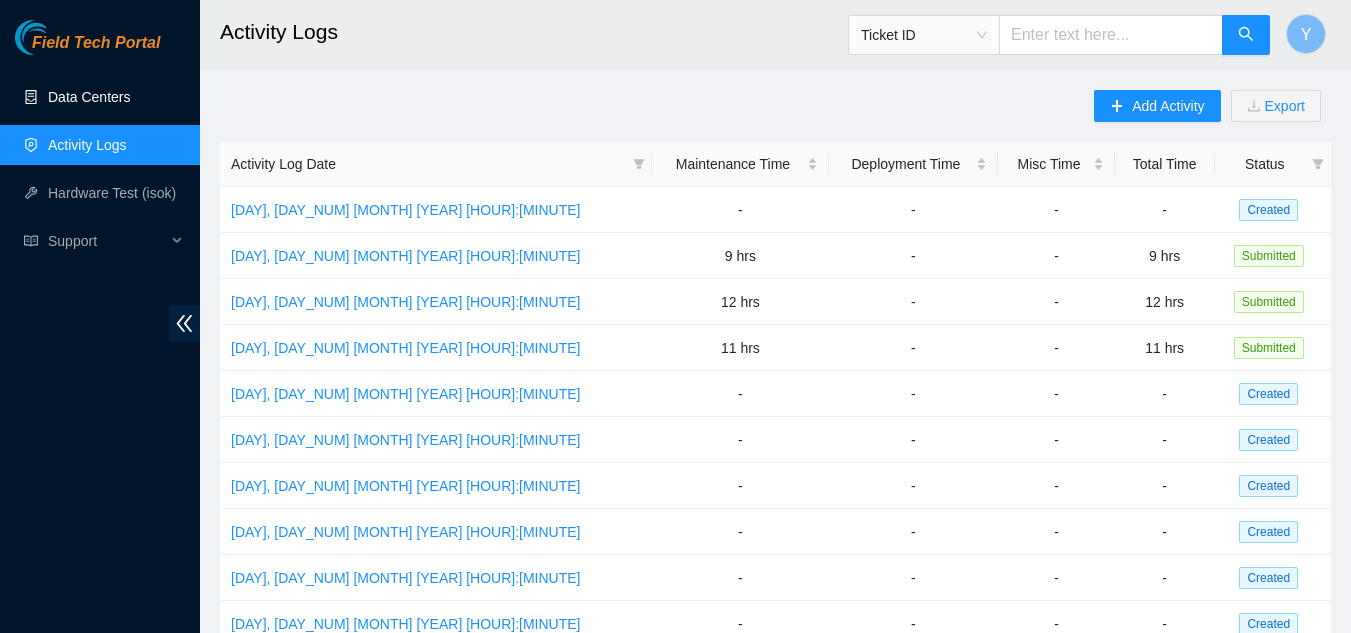 click on "Data Centers" at bounding box center (89, 97) 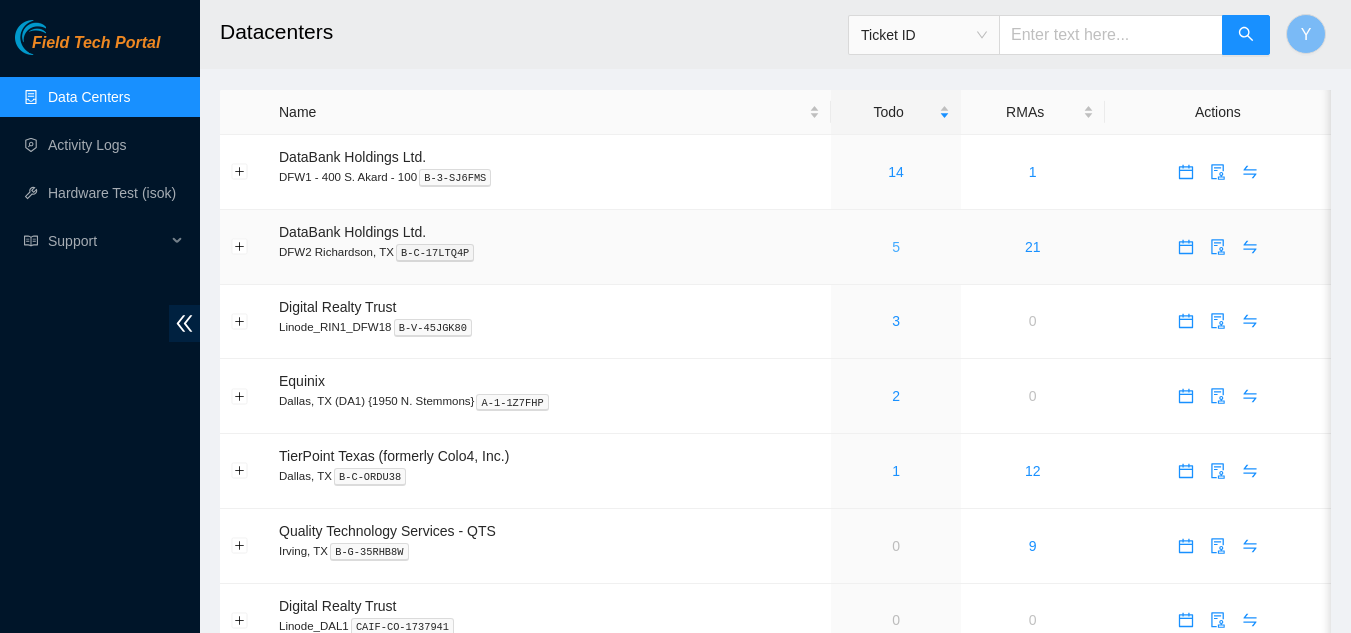 click on "5" at bounding box center [896, 247] 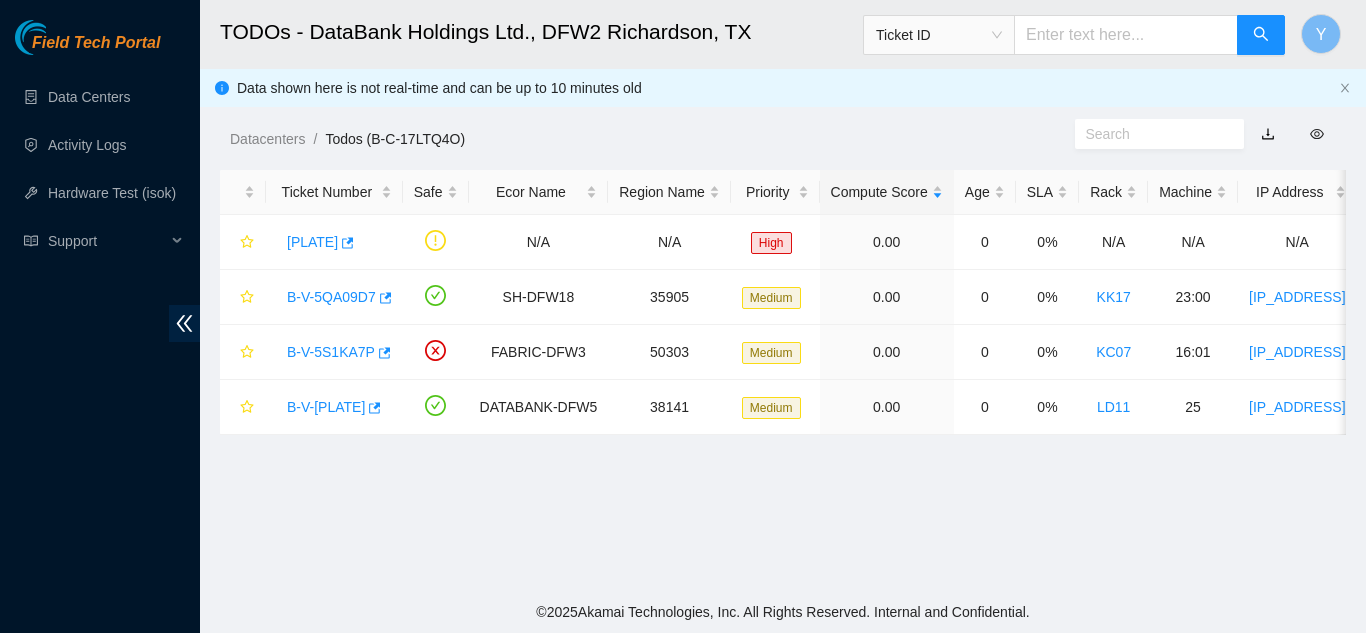 scroll, scrollTop: 0, scrollLeft: 0, axis: both 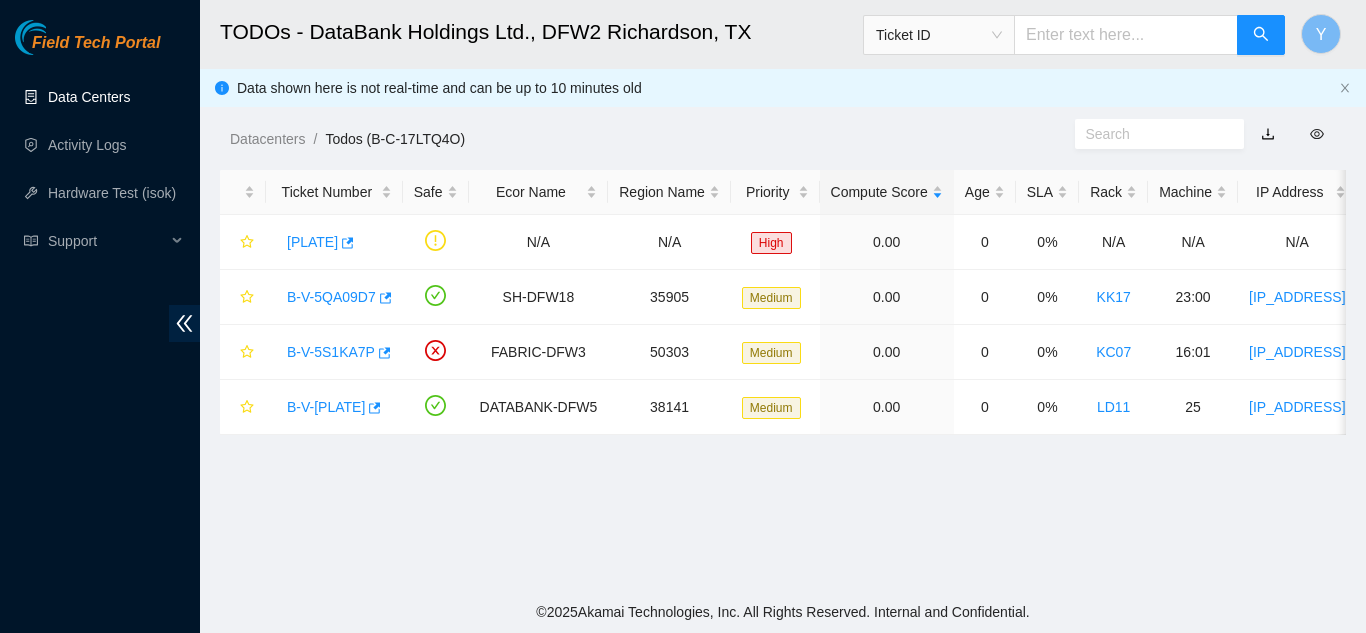click on "Data Centers" at bounding box center [89, 97] 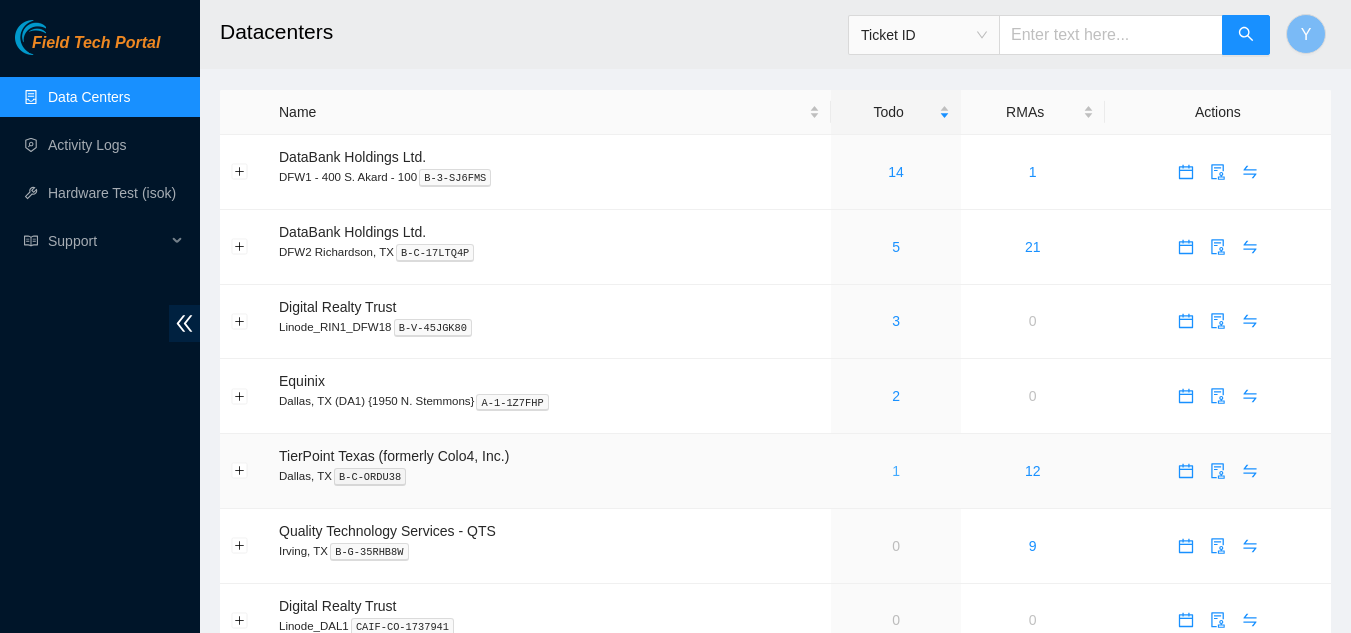 click on "1" at bounding box center [896, 471] 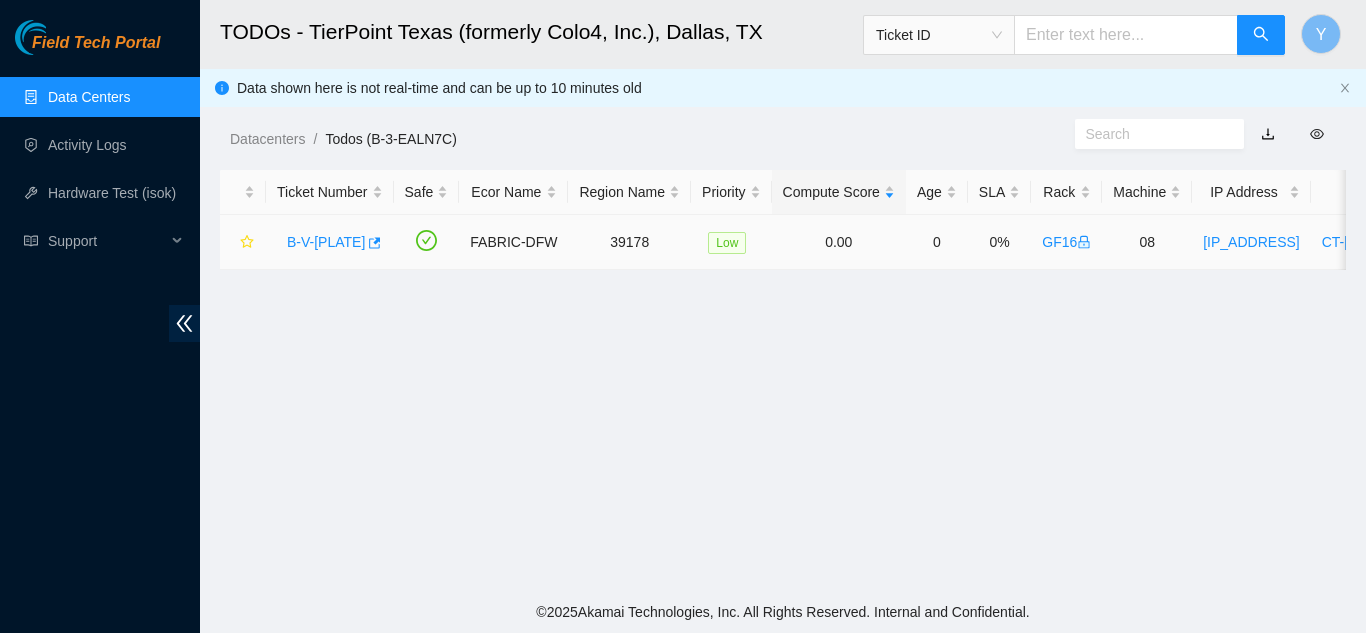 click on "[SERIAL_NUMBER]" at bounding box center [326, 242] 